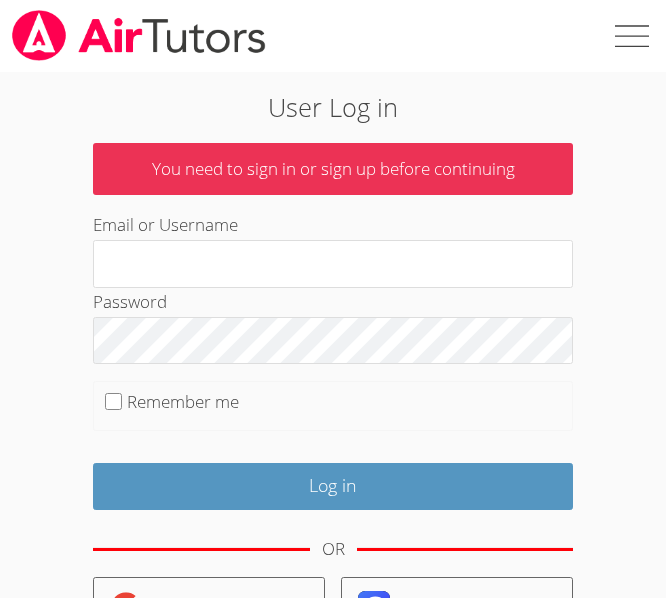 scroll, scrollTop: 0, scrollLeft: 0, axis: both 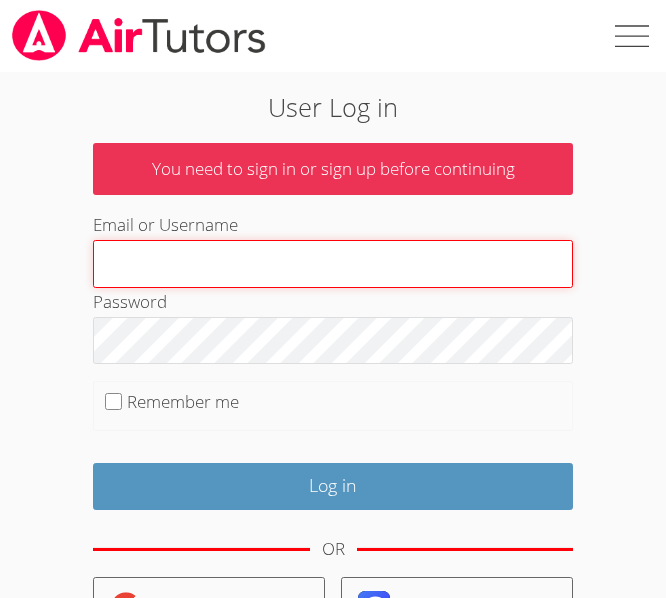 click on "Log in" at bounding box center [333, 486] 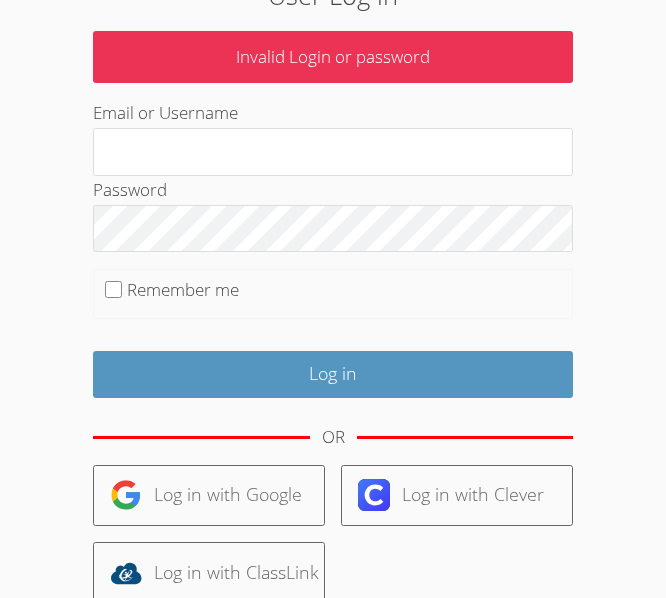 scroll, scrollTop: 114, scrollLeft: 0, axis: vertical 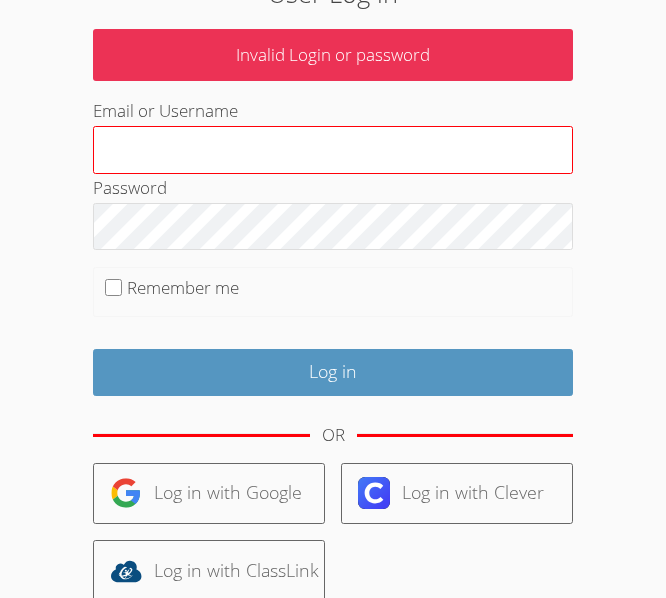 click on "Email or Username" at bounding box center [333, 150] 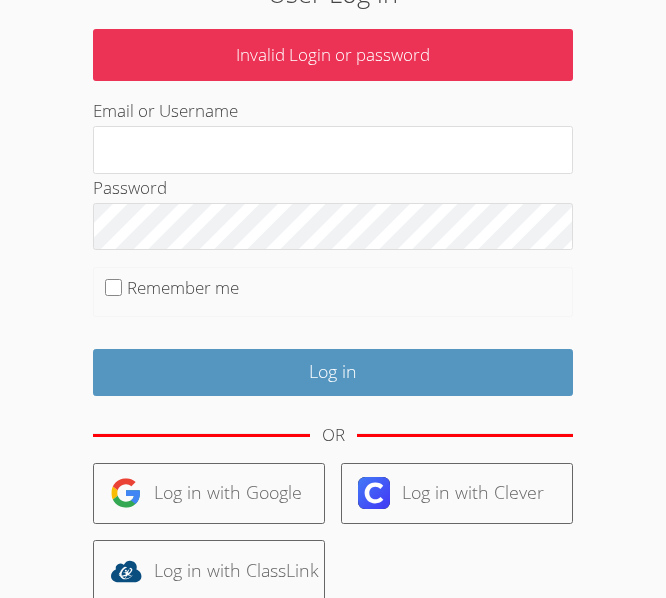 type on "[USERNAME]@[DOMAIN]" 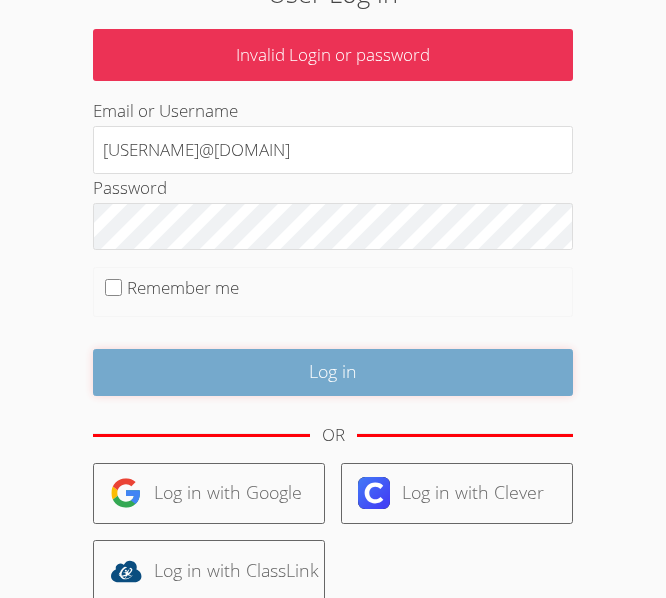 click on "Log in" at bounding box center (333, 372) 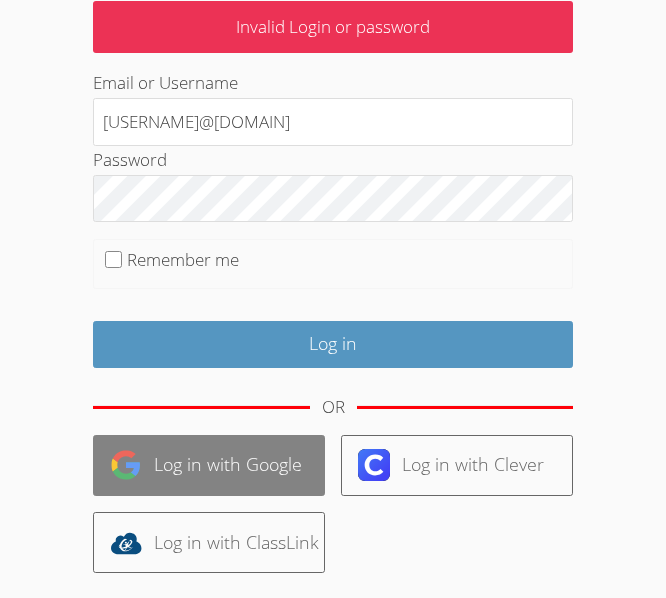 scroll, scrollTop: 145, scrollLeft: 0, axis: vertical 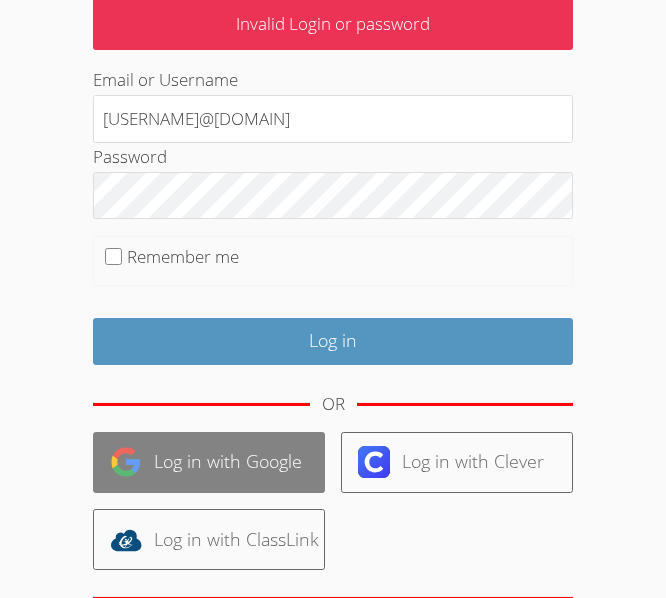 click on "Log in with Google" at bounding box center (209, 462) 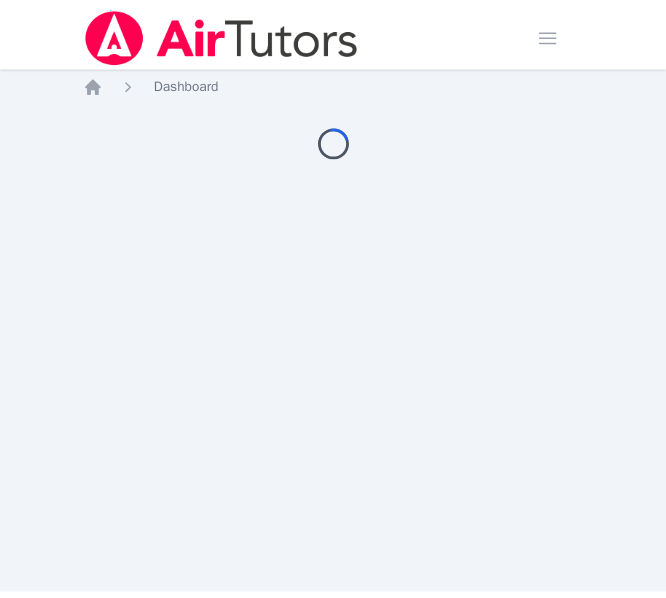 scroll, scrollTop: 0, scrollLeft: 0, axis: both 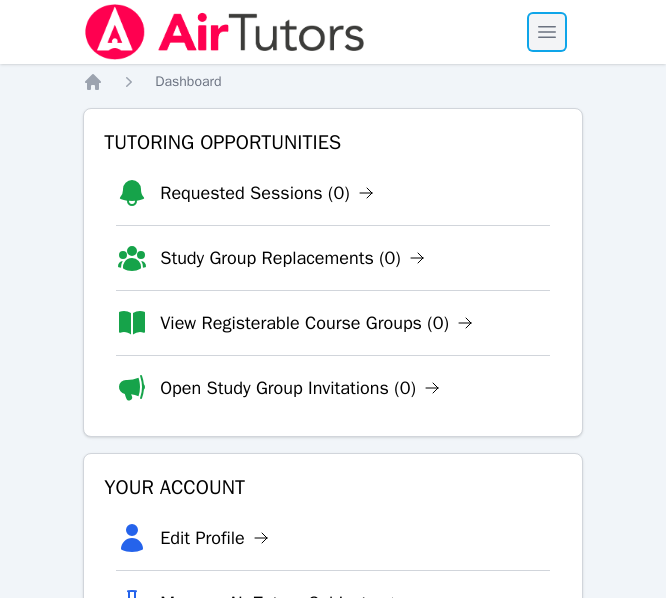click at bounding box center [547, 32] 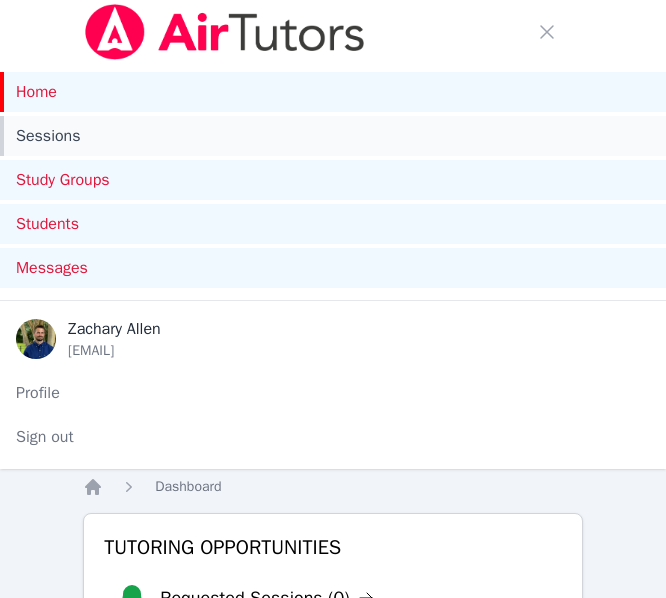click on "Sessions" at bounding box center (333, 136) 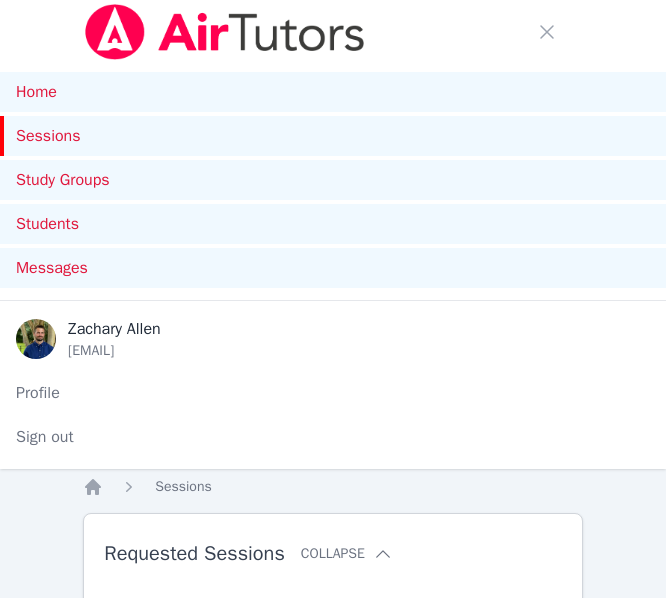 click on "Sessions" at bounding box center [333, 136] 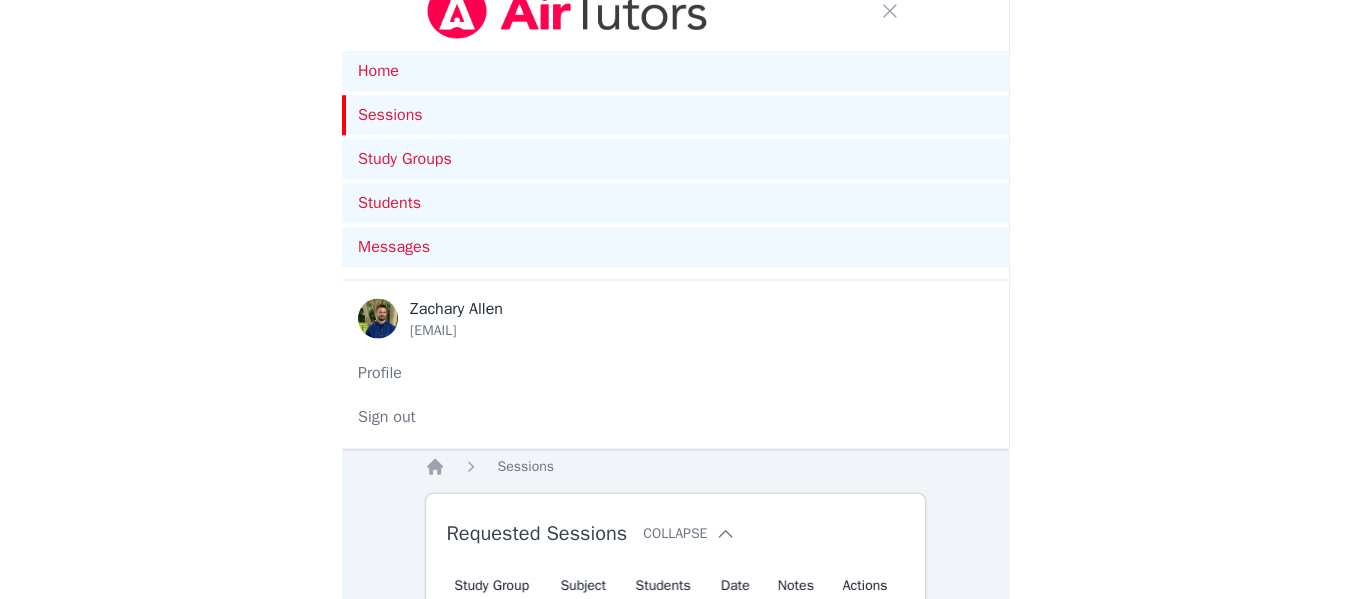 scroll, scrollTop: 0, scrollLeft: 0, axis: both 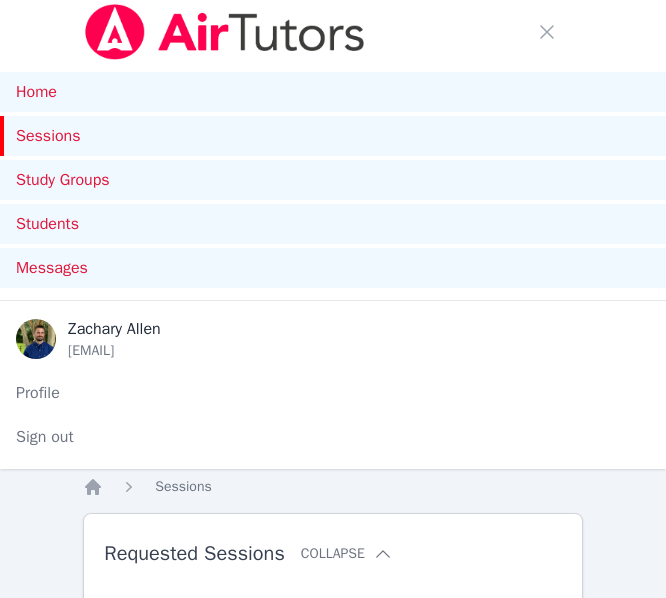 click on "Sessions" at bounding box center [333, 136] 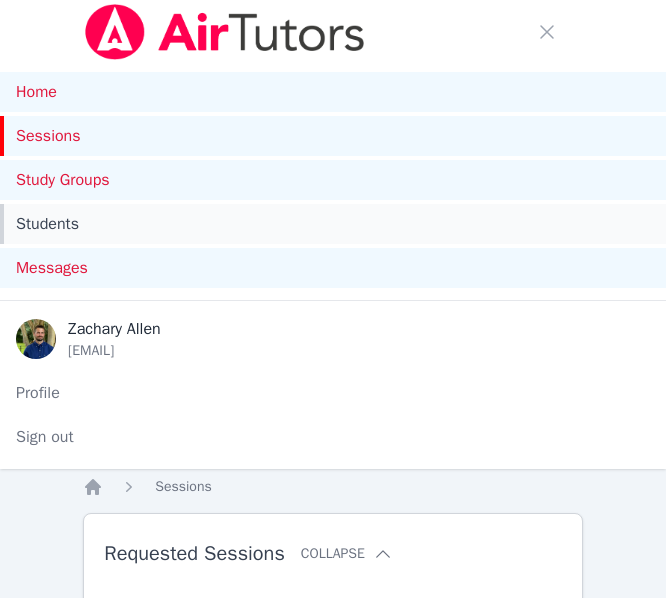 click on "Students" at bounding box center (333, 224) 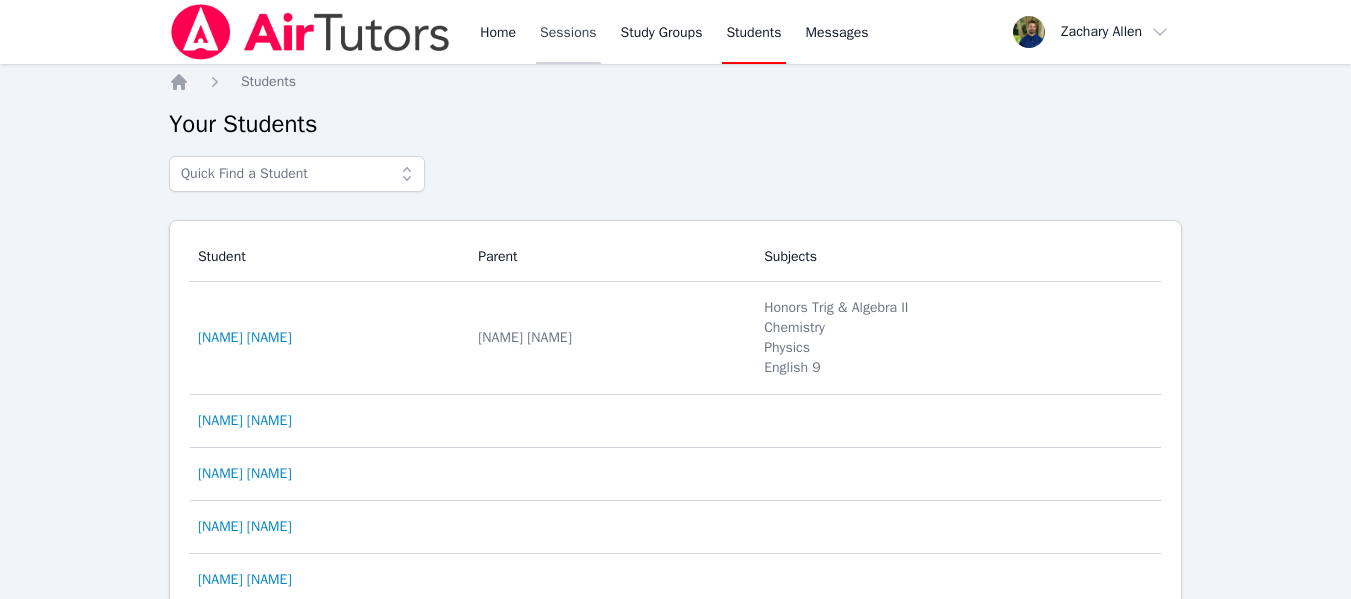 click on "Sessions" at bounding box center [568, 32] 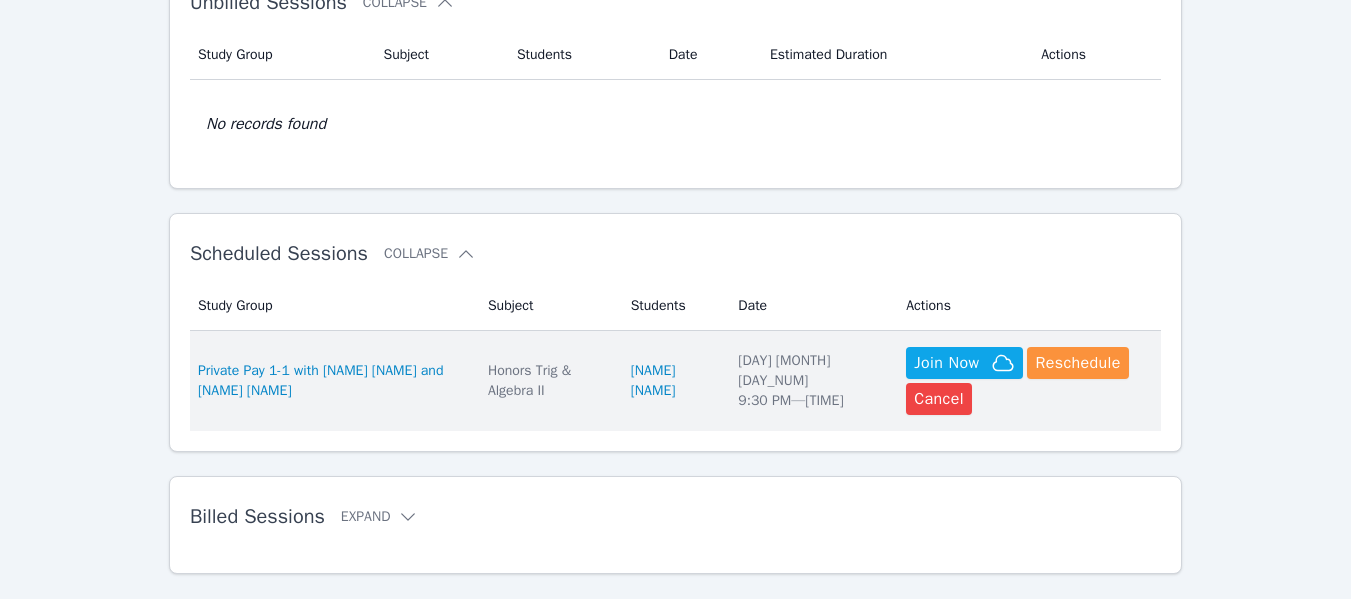 scroll, scrollTop: 398, scrollLeft: 0, axis: vertical 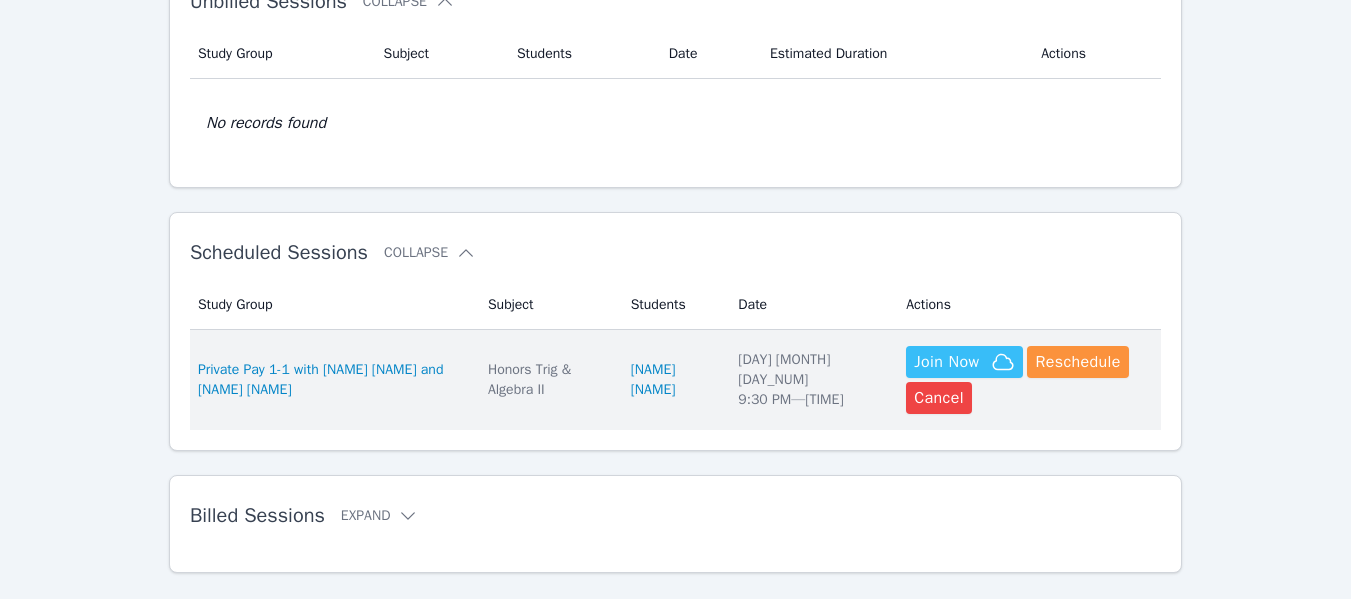 click on "Join Now" at bounding box center [946, 362] 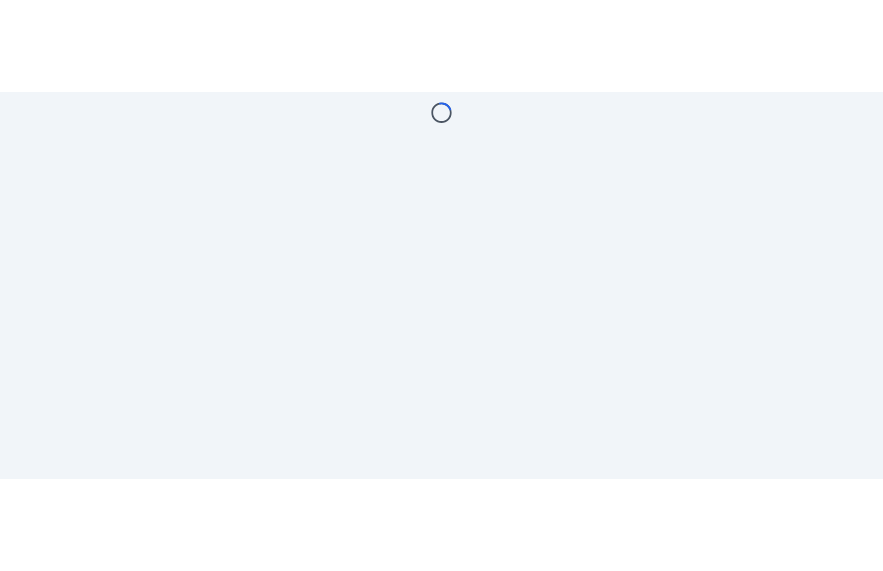 scroll, scrollTop: 0, scrollLeft: 0, axis: both 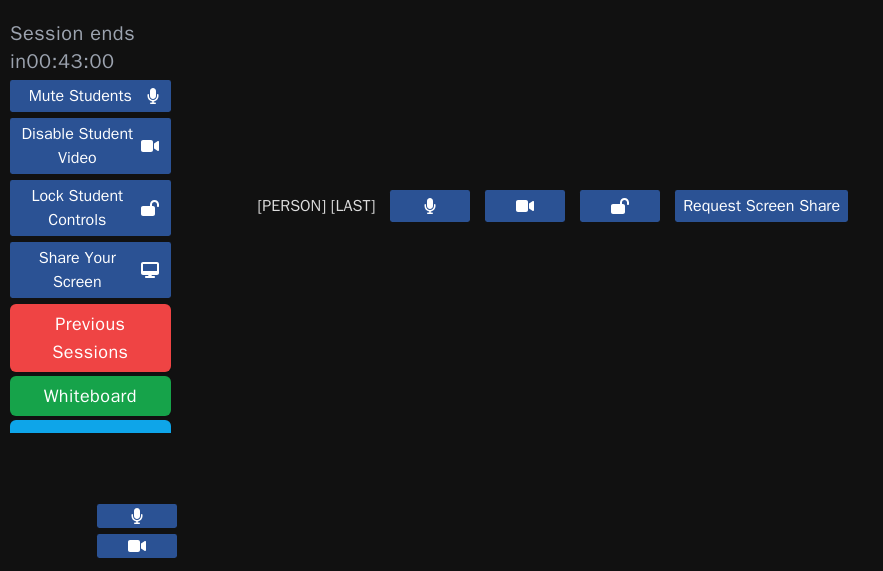 click 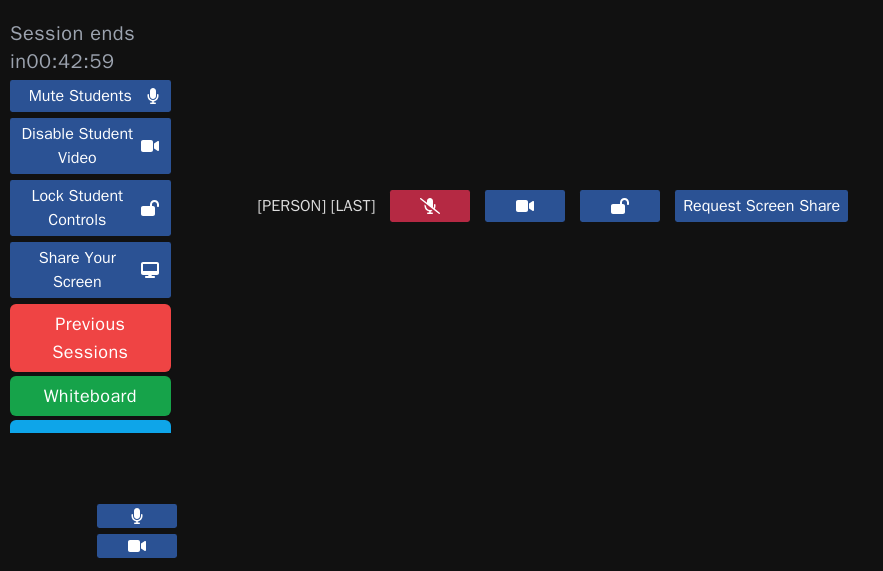 click 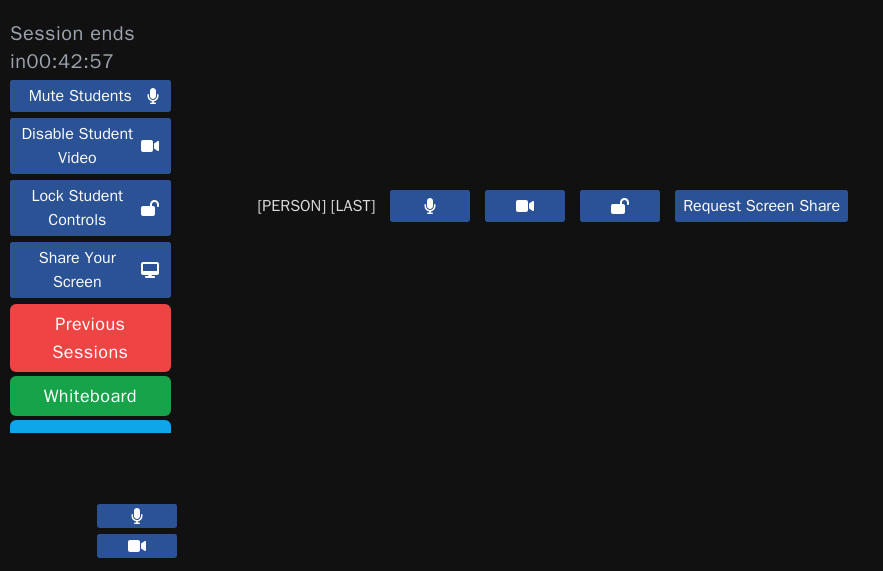 click at bounding box center (137, 516) 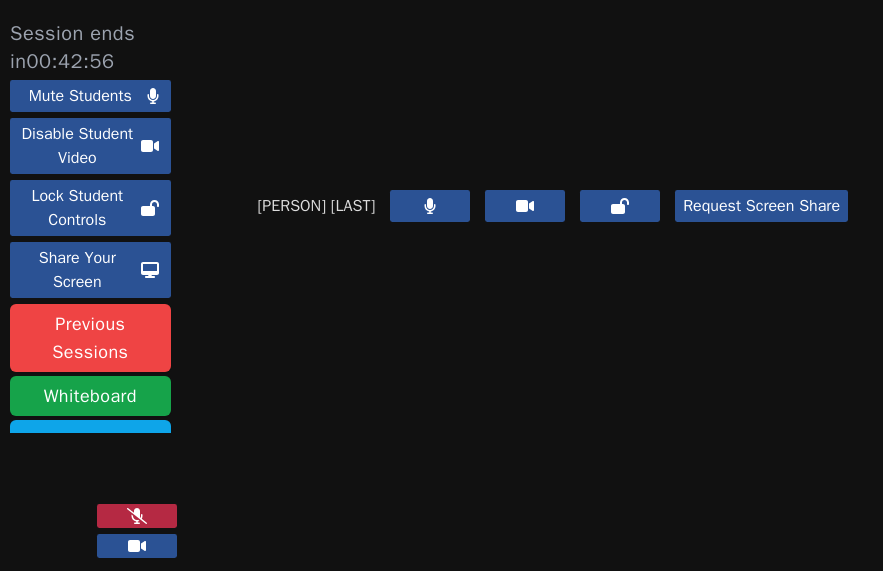 click at bounding box center [137, 516] 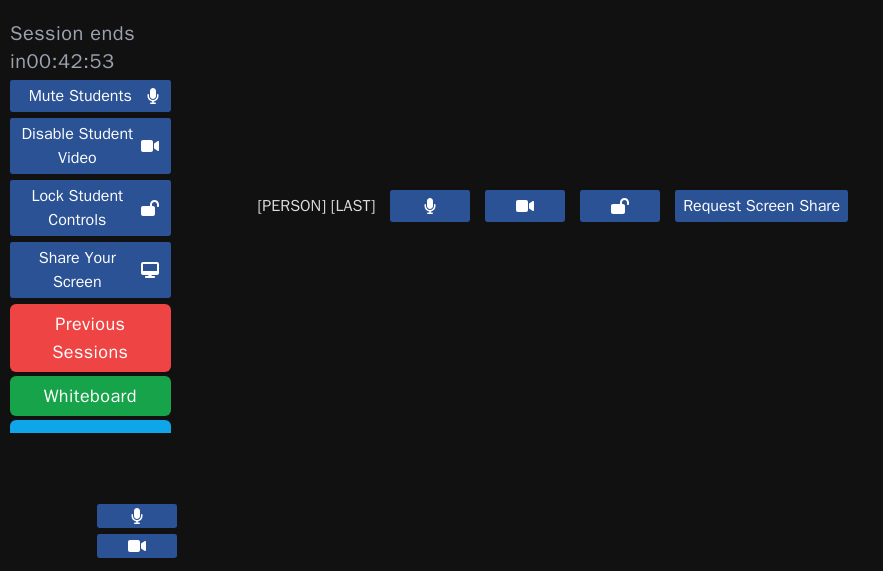 type 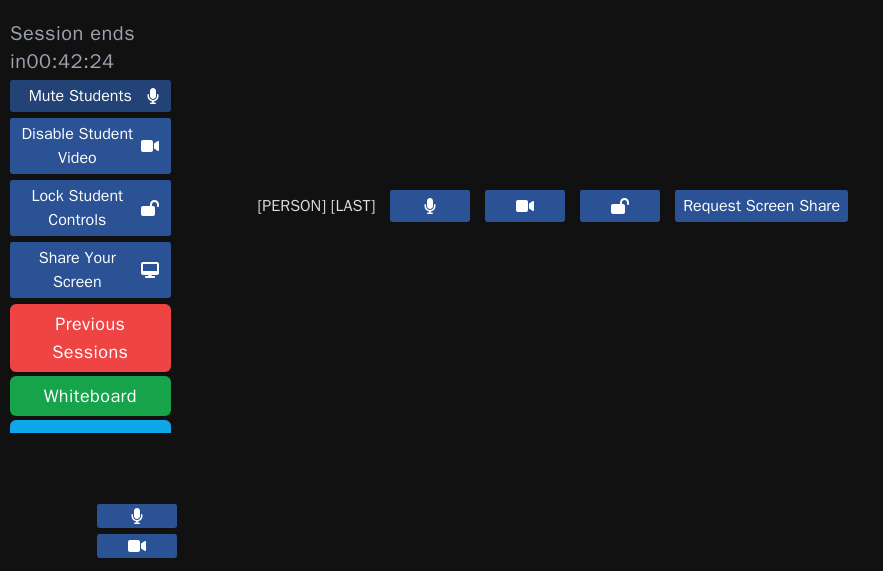 click on "Mute Students" at bounding box center [80, 96] 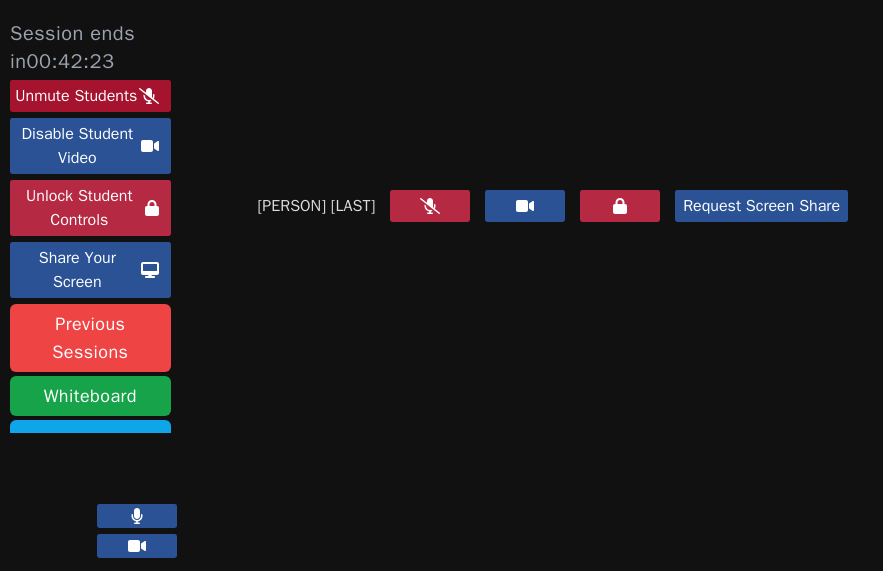 click on "Unmute Students" at bounding box center (76, 96) 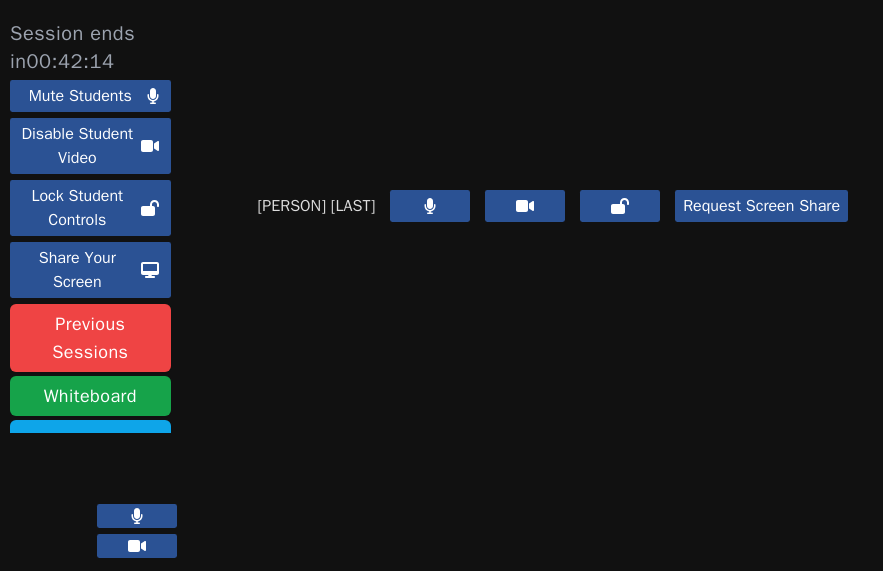type 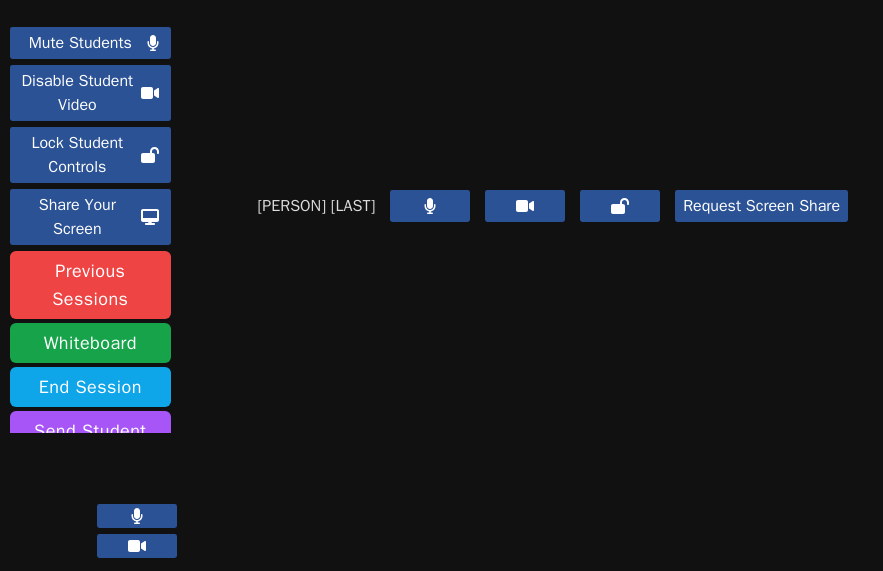 scroll, scrollTop: 56, scrollLeft: 0, axis: vertical 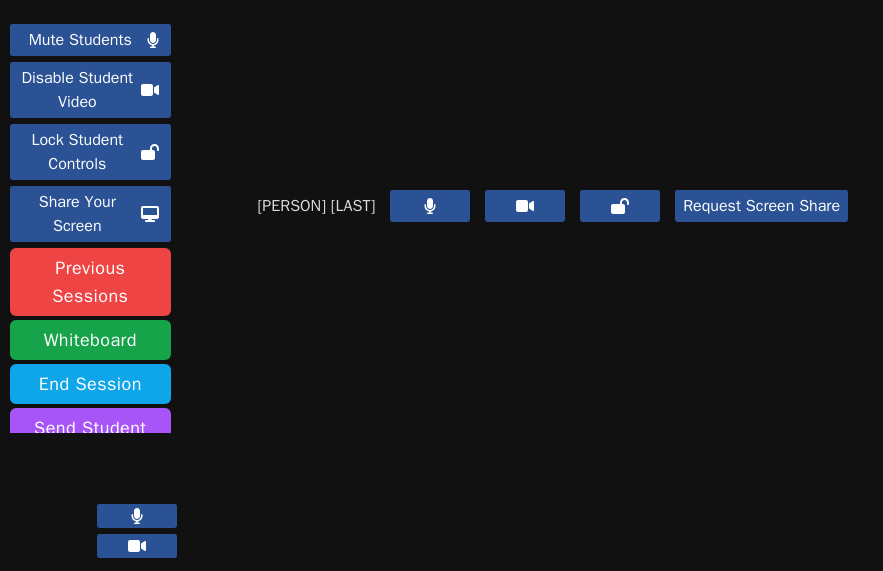 click at bounding box center (620, 206) 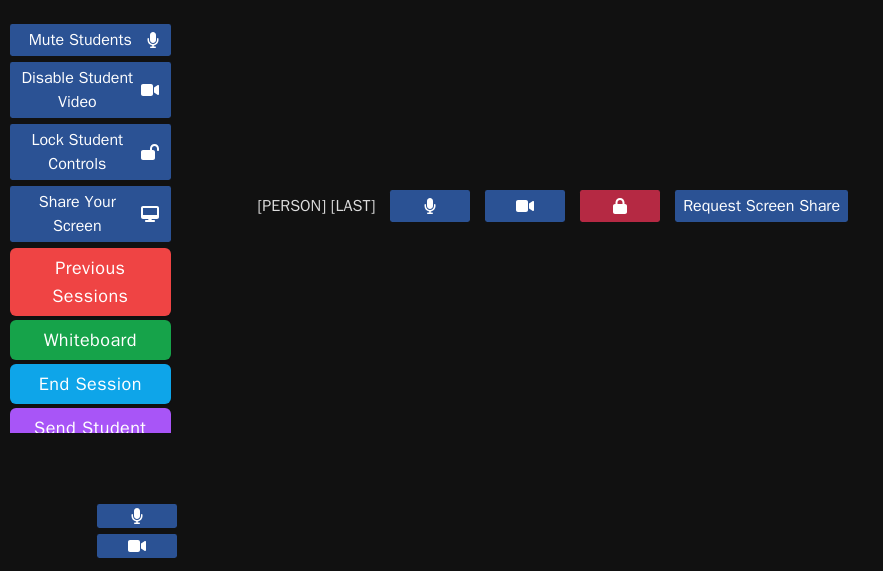 click at bounding box center (620, 206) 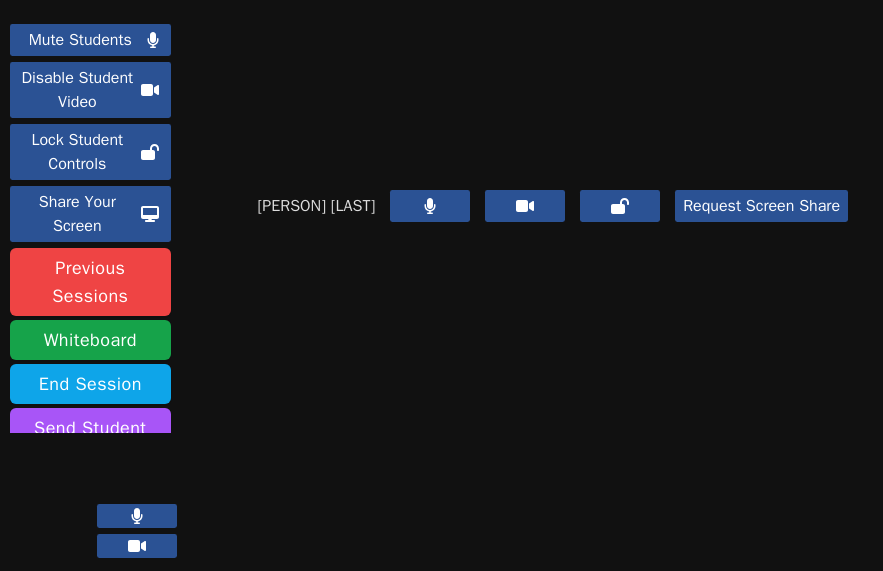 click 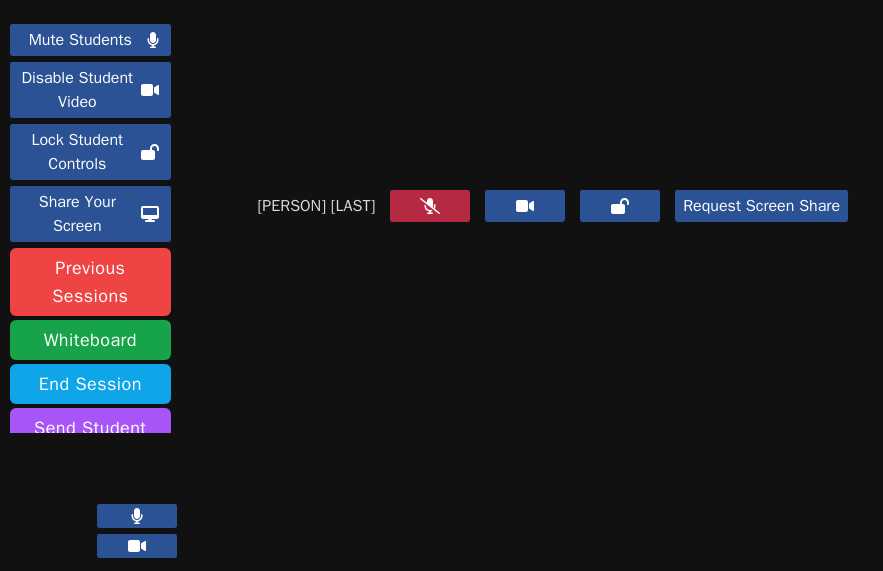 click 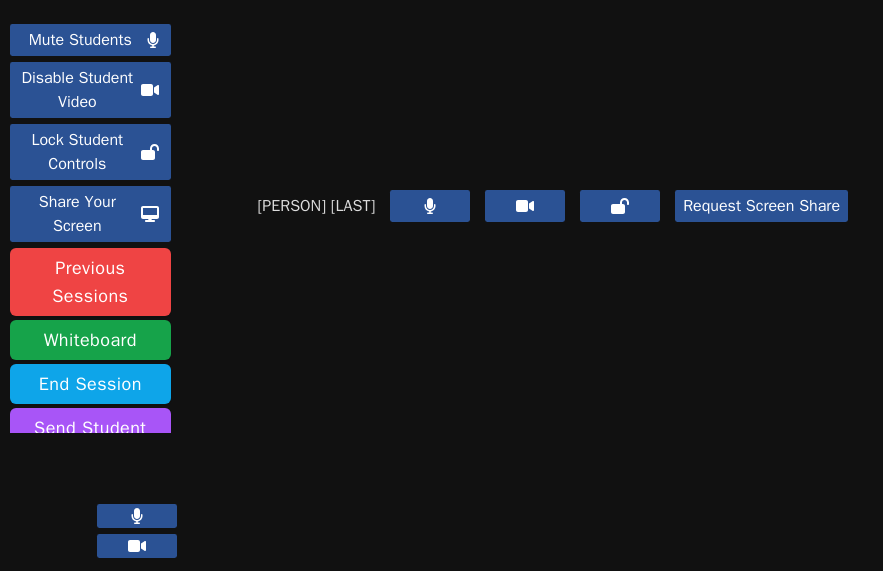 click at bounding box center (137, 516) 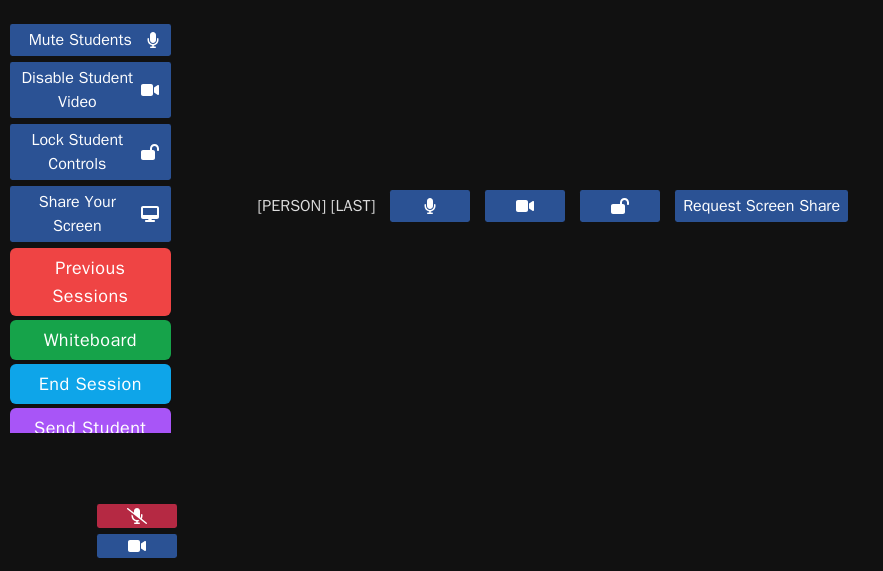 click 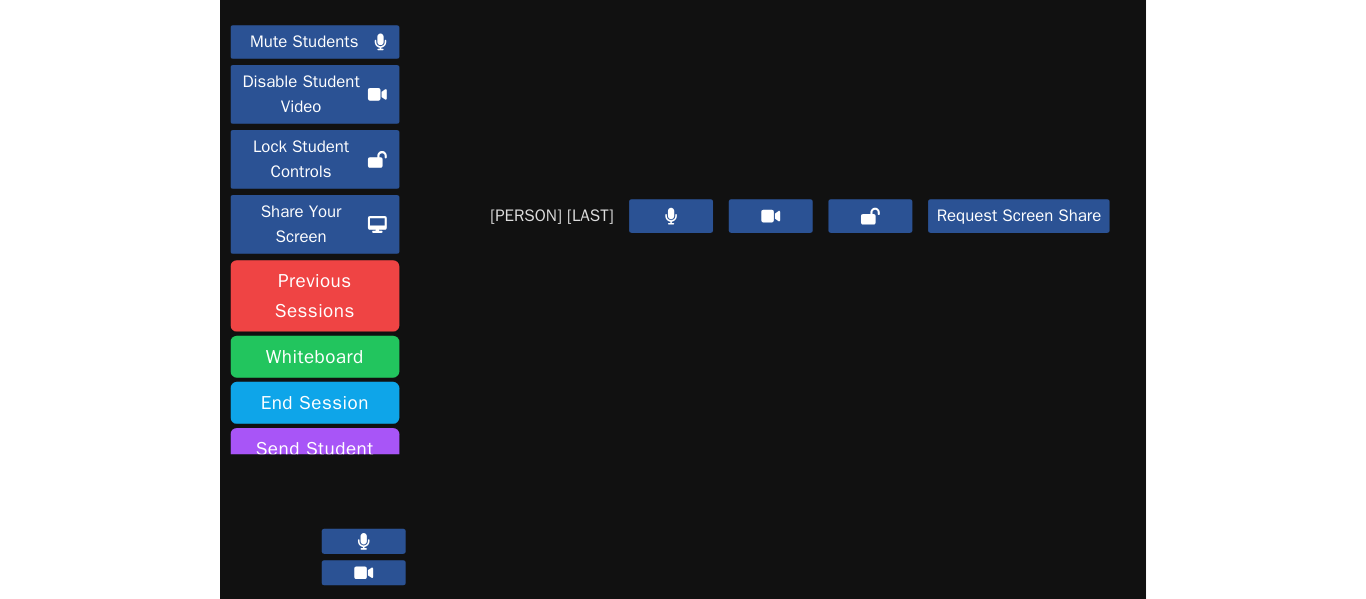 scroll, scrollTop: 99, scrollLeft: 0, axis: vertical 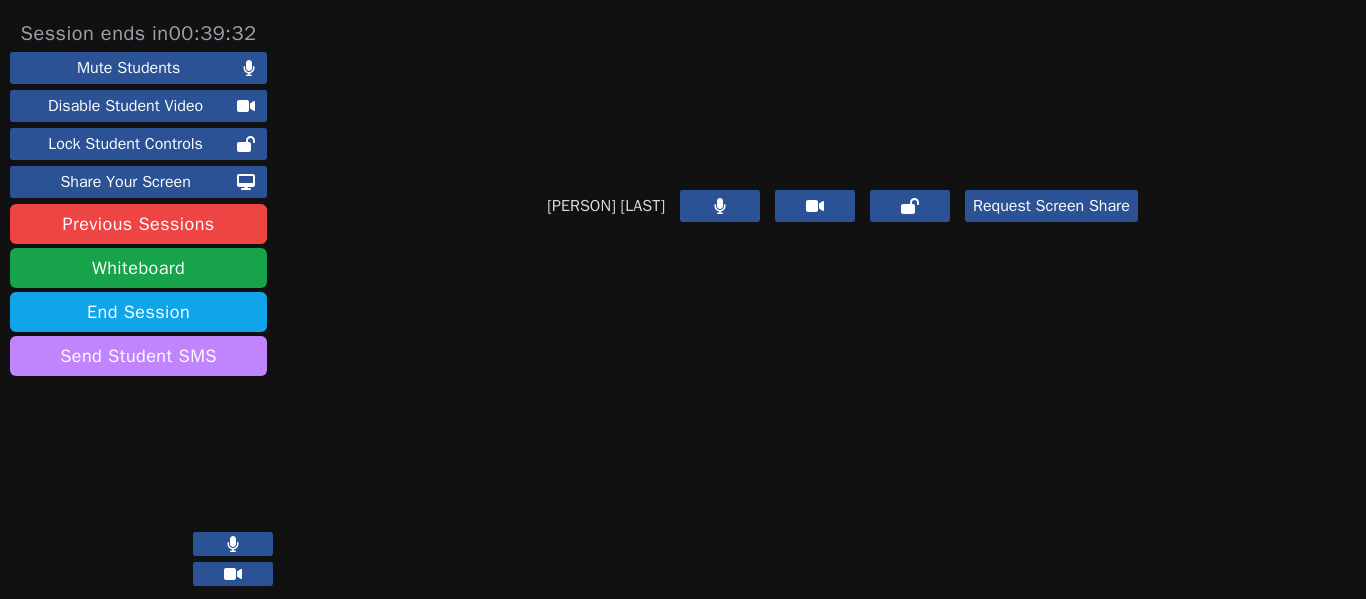 click on "Send Student SMS" at bounding box center (138, 356) 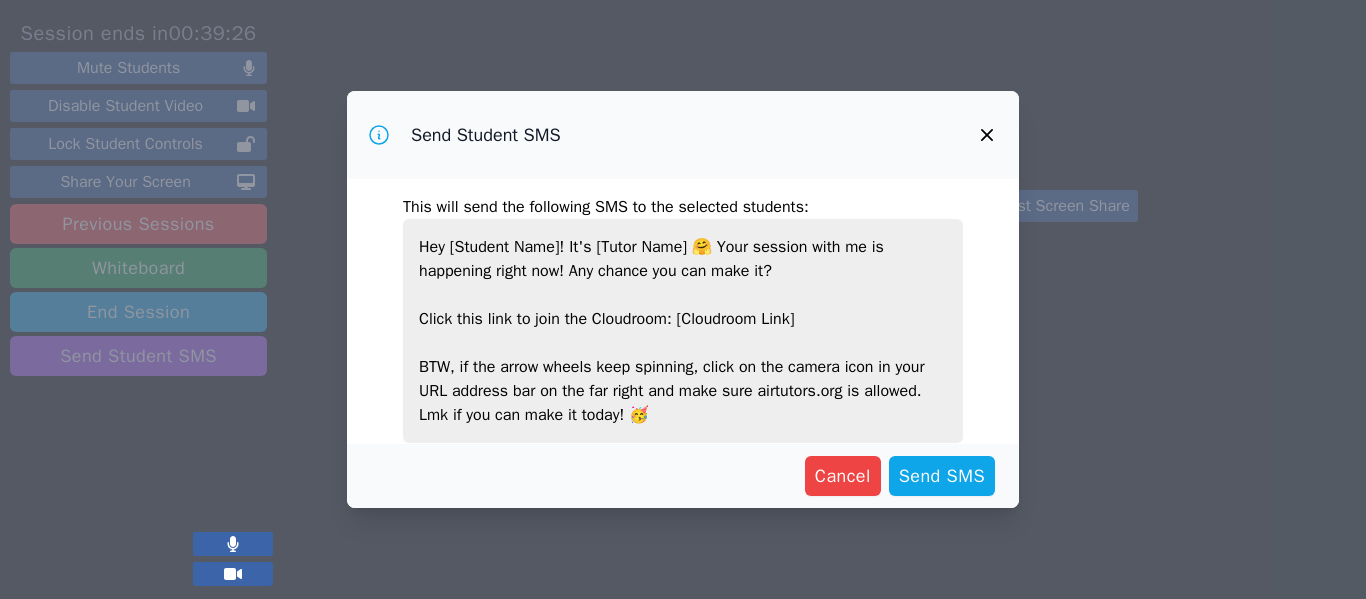 click 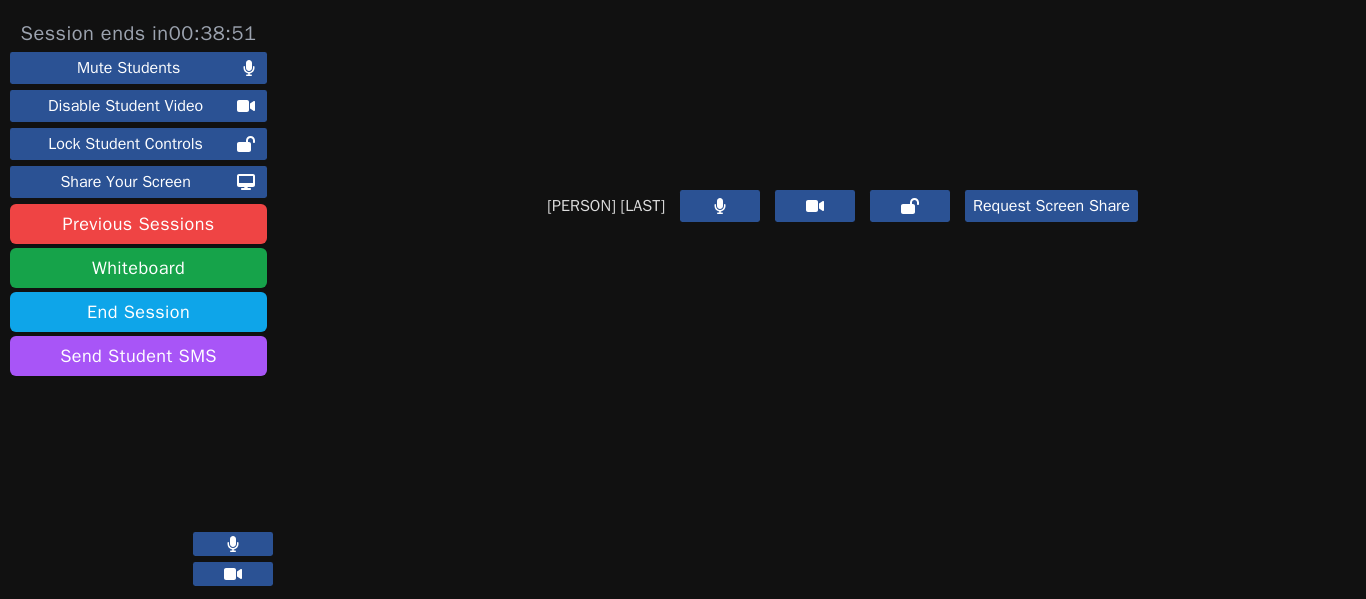 click at bounding box center [843, 85] 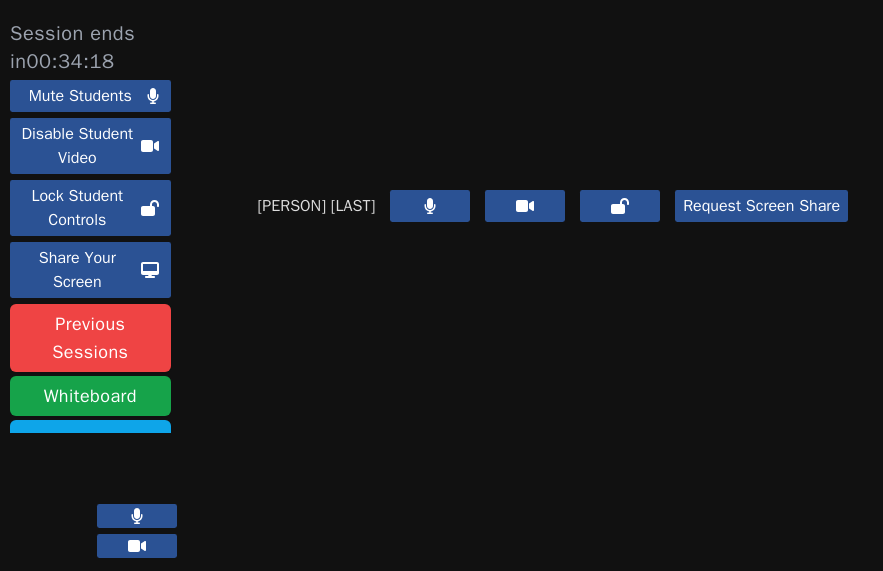 click at bounding box center (553, 85) 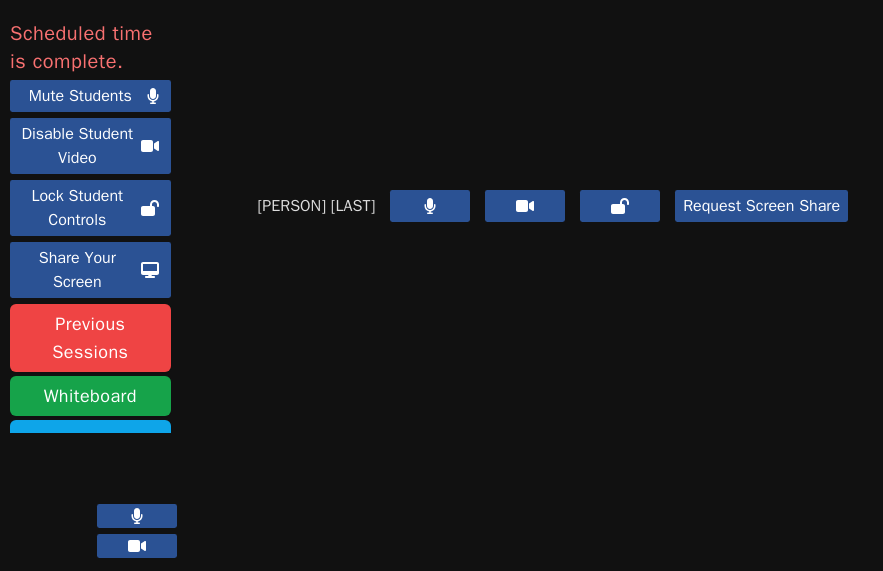 click at bounding box center [553, 85] 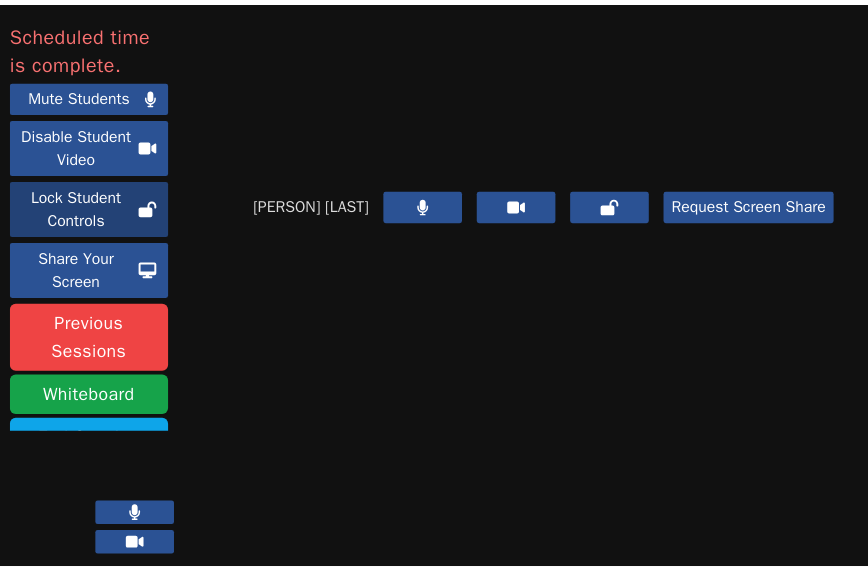 scroll, scrollTop: 127, scrollLeft: 0, axis: vertical 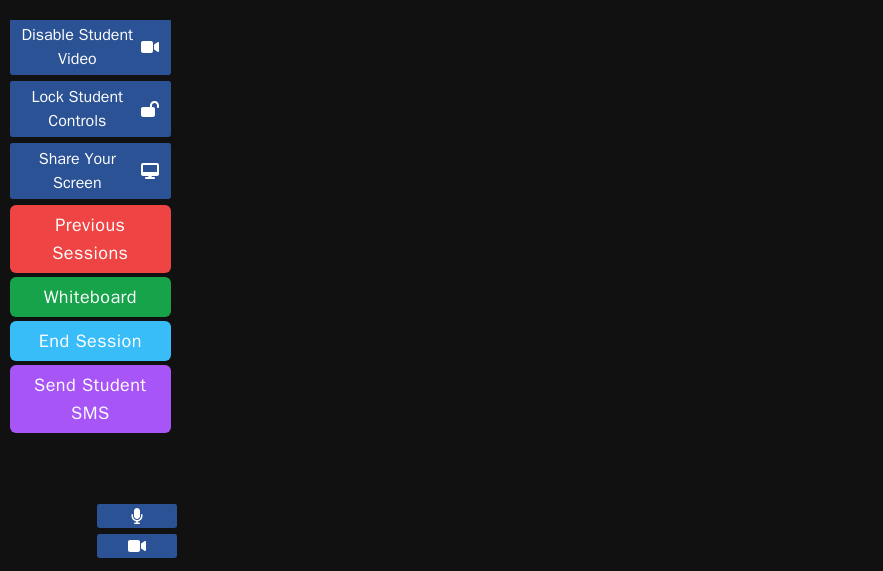 click on "End Session" at bounding box center (90, 341) 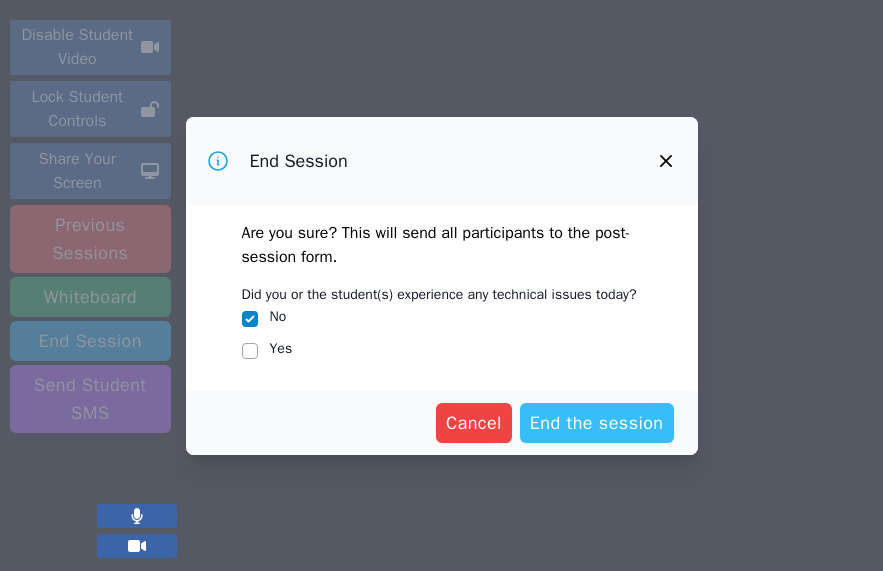 click on "End the session" at bounding box center [597, 423] 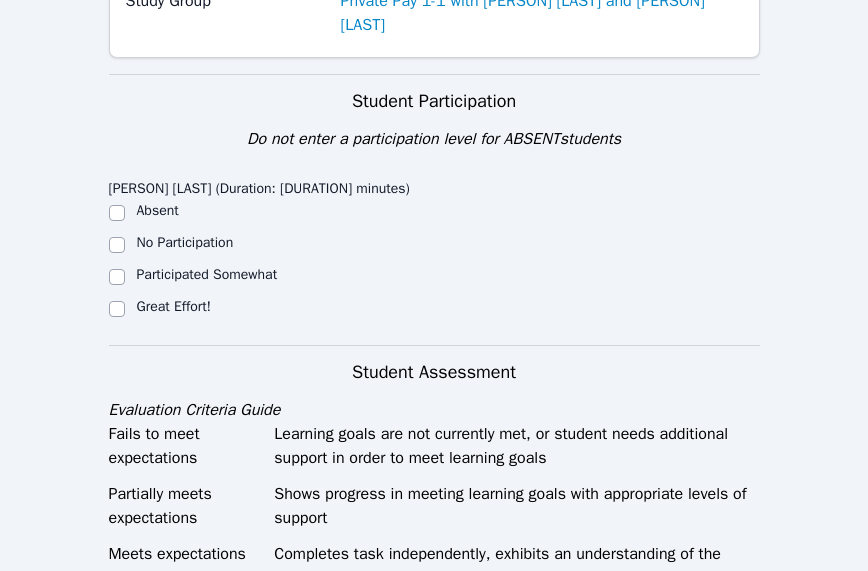 scroll, scrollTop: 374, scrollLeft: 0, axis: vertical 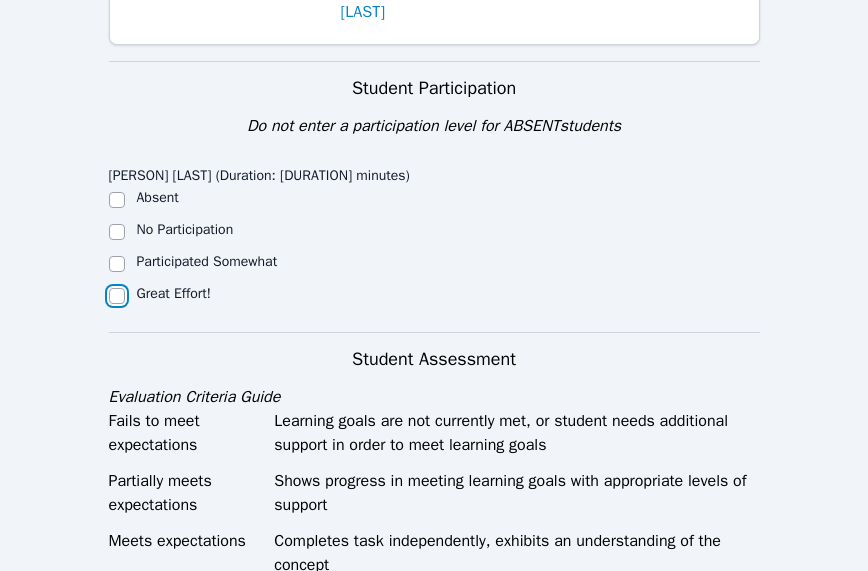 click on "Great Effort!" at bounding box center (117, 296) 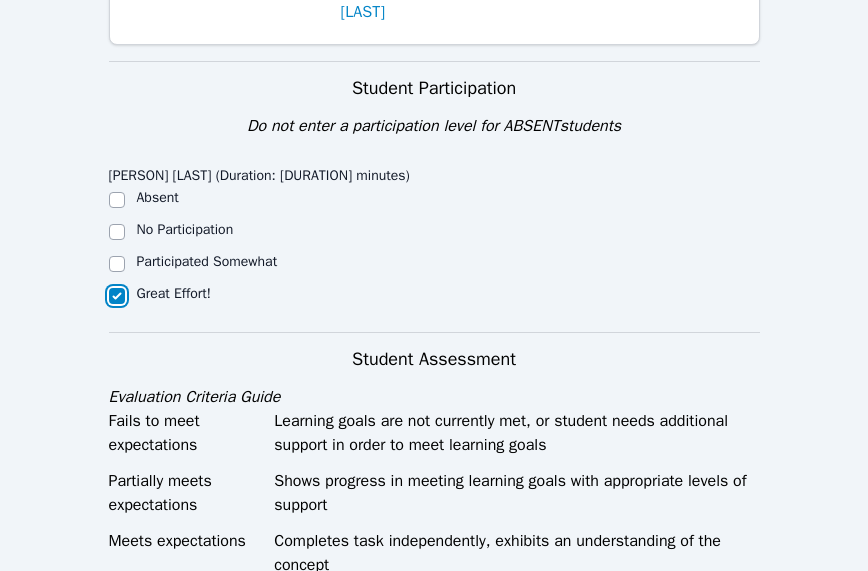 checkbox on "true" 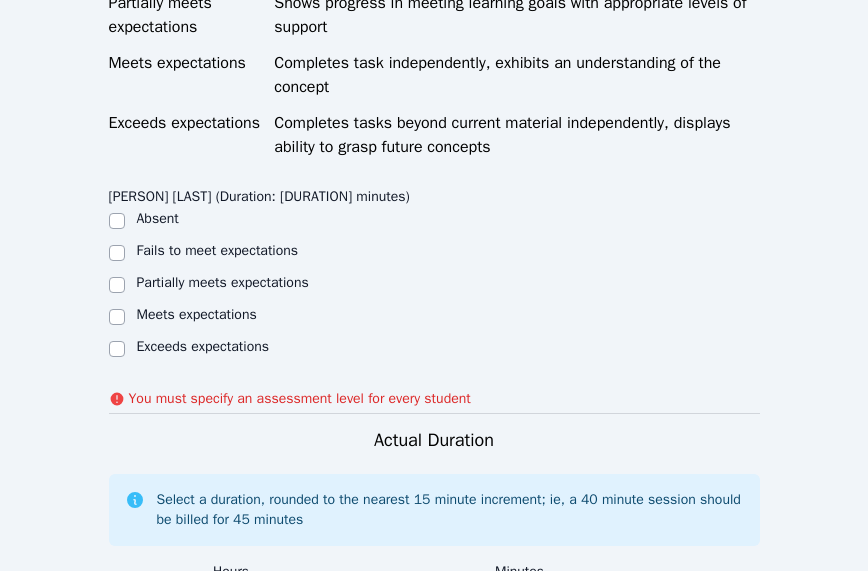 scroll, scrollTop: 1017, scrollLeft: 0, axis: vertical 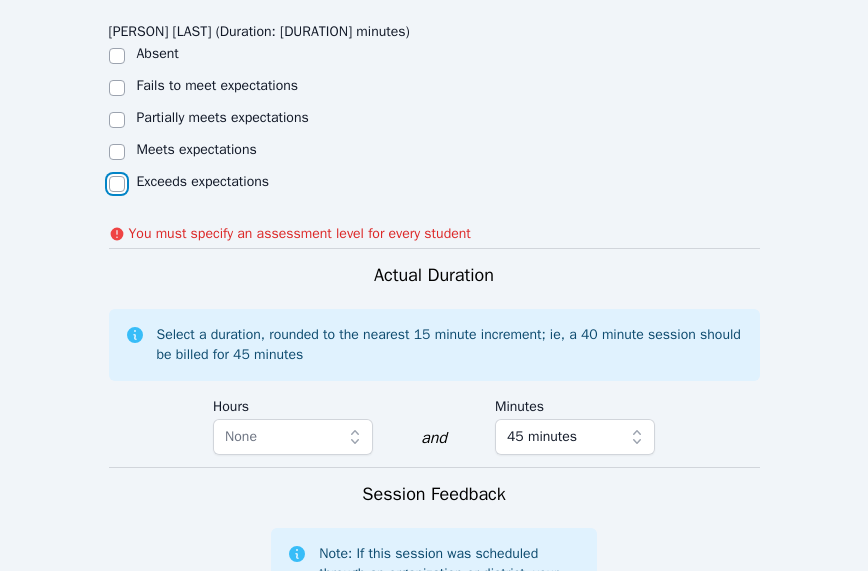 click on "Exceeds expectations" at bounding box center [117, 184] 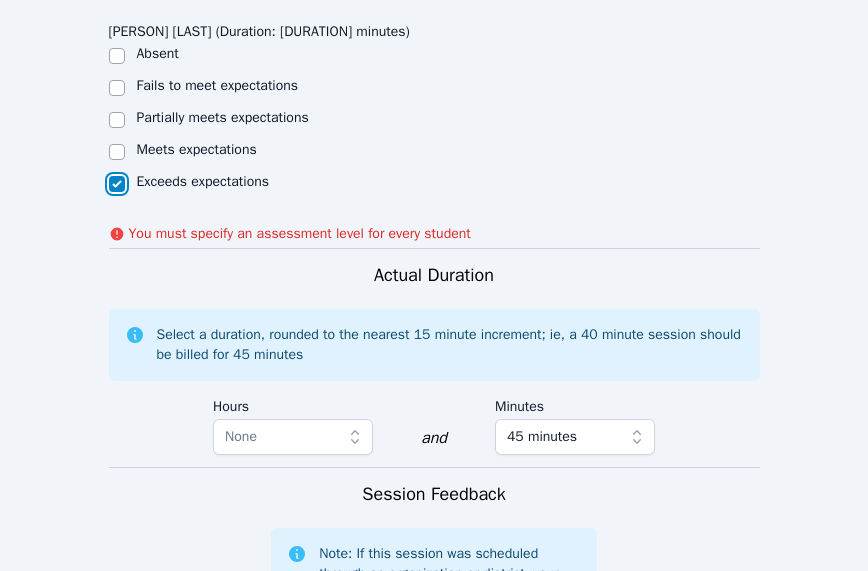 checkbox on "true" 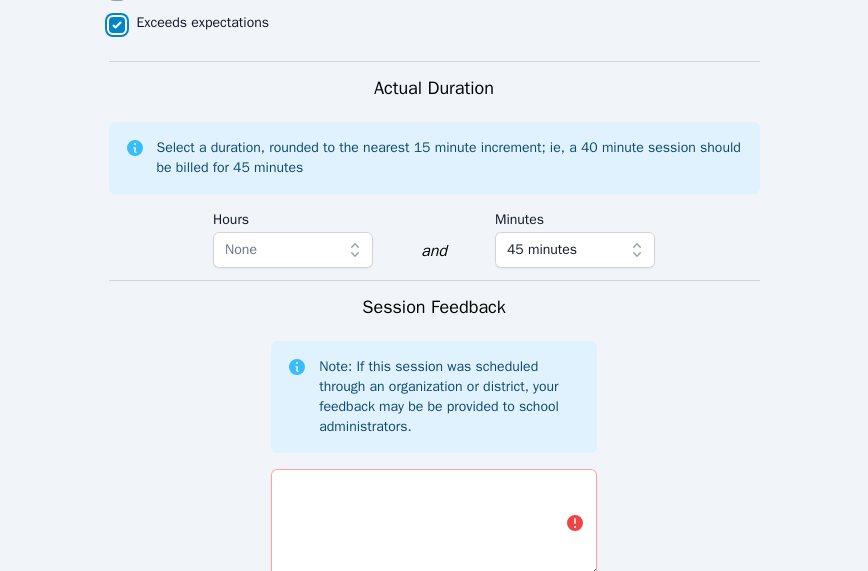 scroll, scrollTop: 1178, scrollLeft: 0, axis: vertical 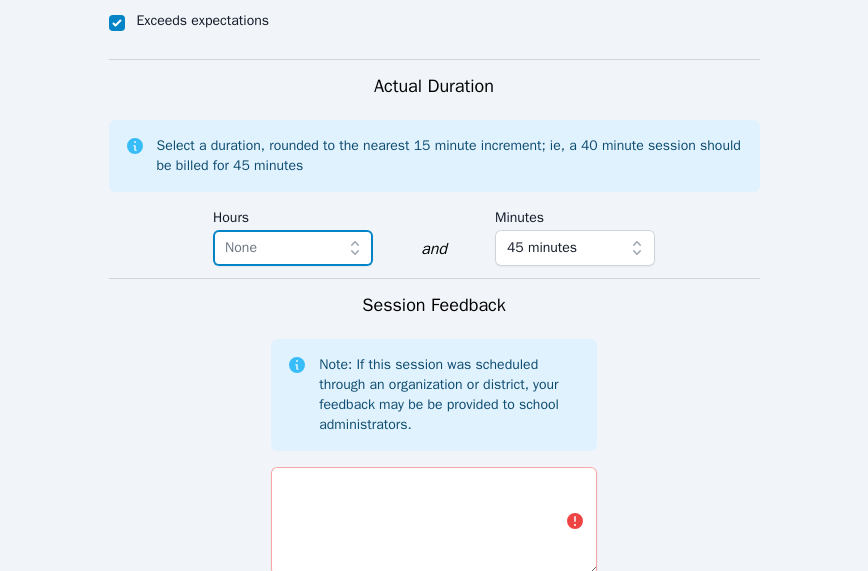 click 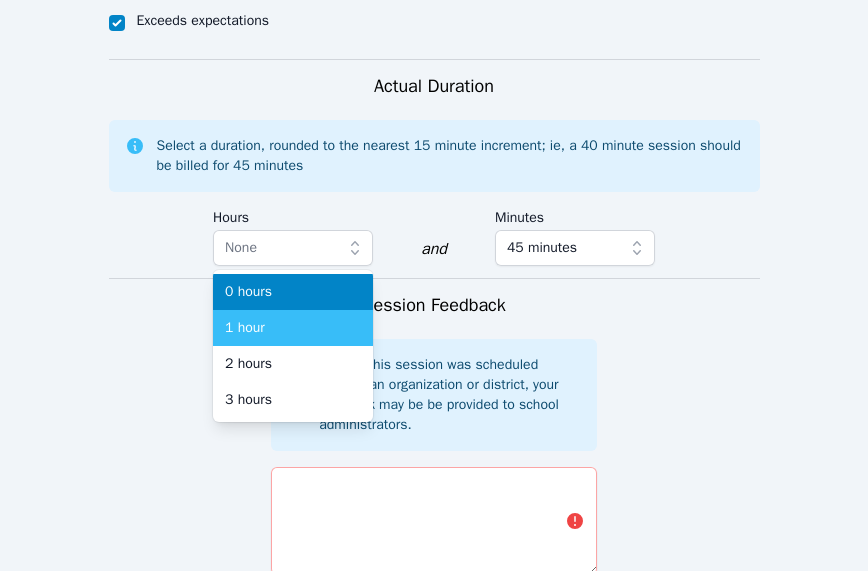 click on "1 hour" at bounding box center [293, 328] 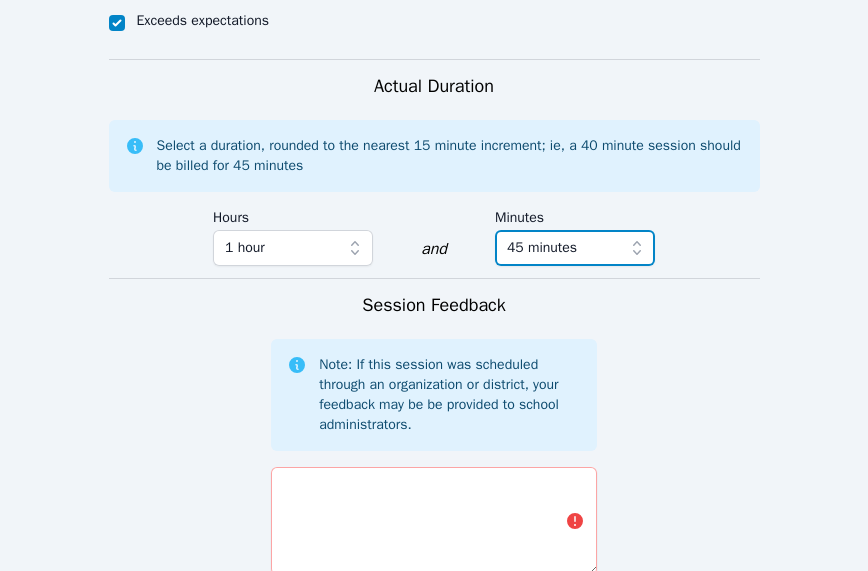 click 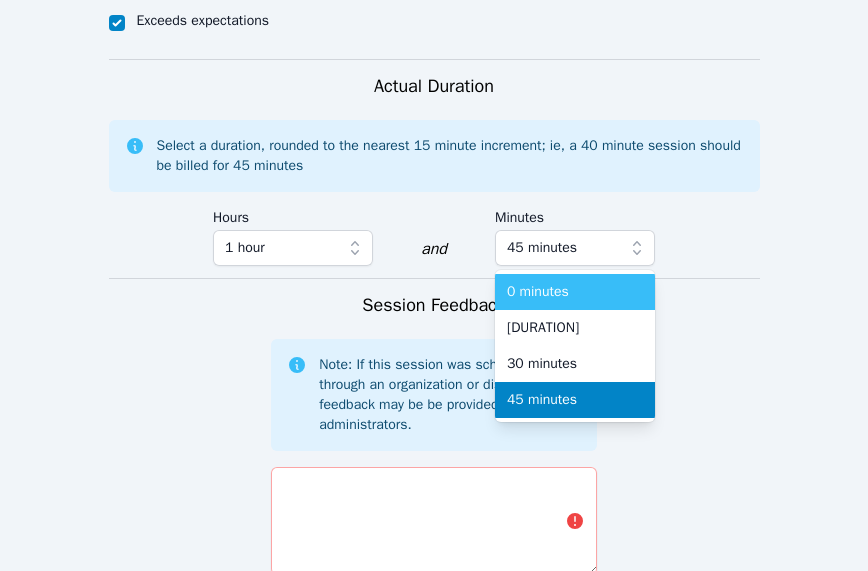 click on "0 minutes" at bounding box center [575, 292] 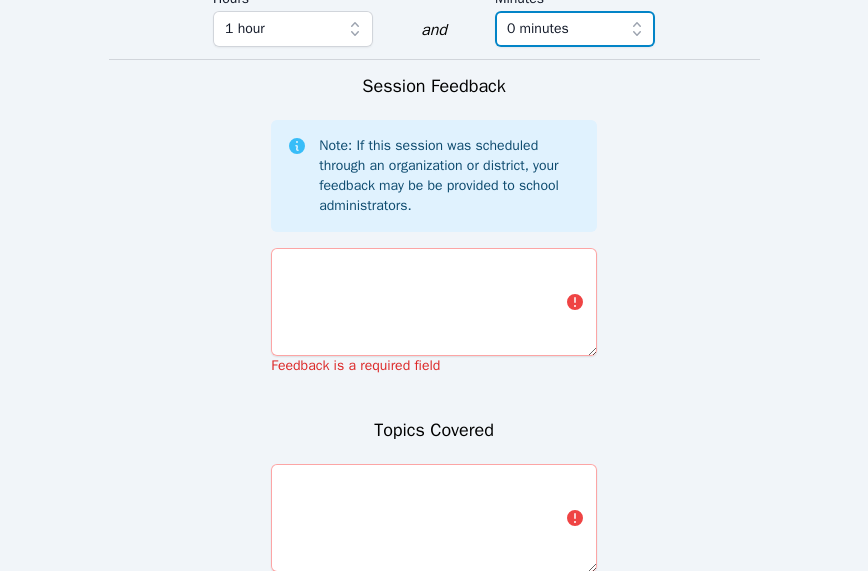scroll, scrollTop: 1398, scrollLeft: 0, axis: vertical 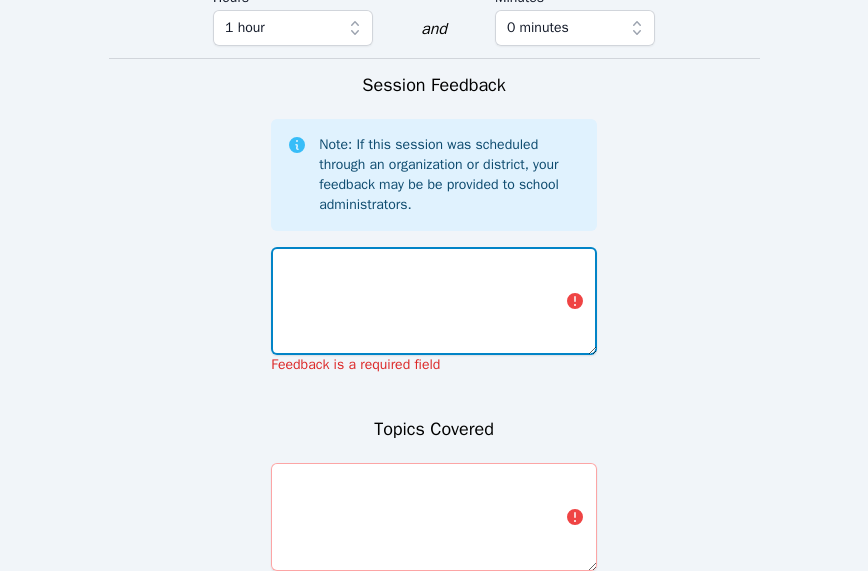 click at bounding box center (434, 301) 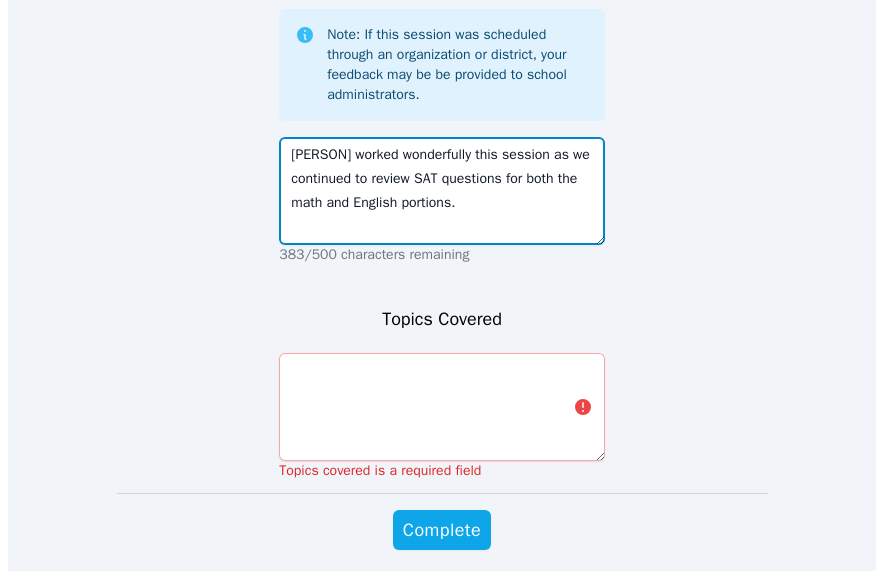scroll, scrollTop: 1510, scrollLeft: 0, axis: vertical 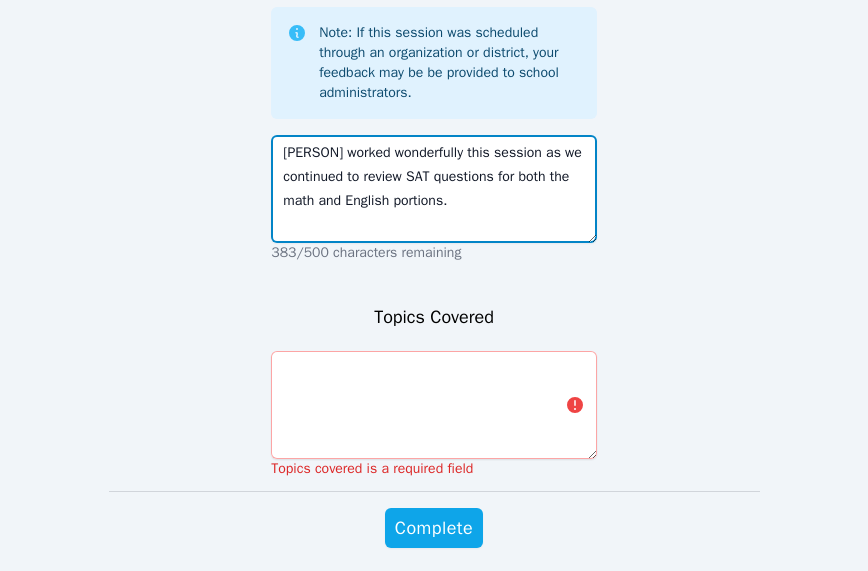 type on "[PERSON] worked wonderfully this session as we continued to review SAT questions for both the math and English portions." 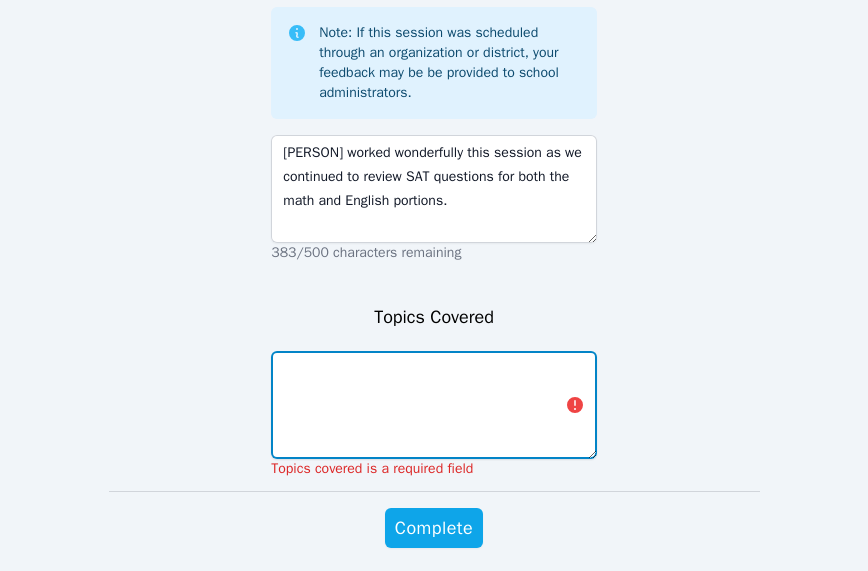 click at bounding box center [434, 405] 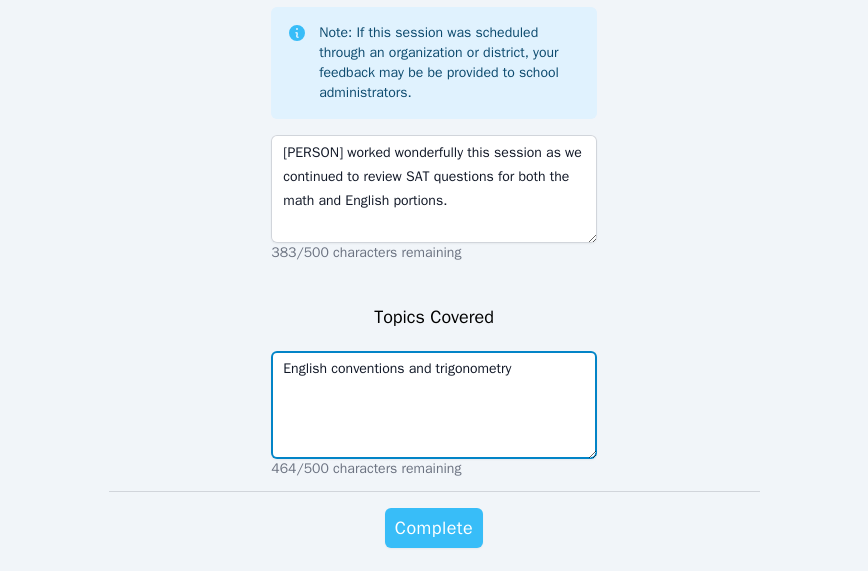type on "English conventions and trigonometry" 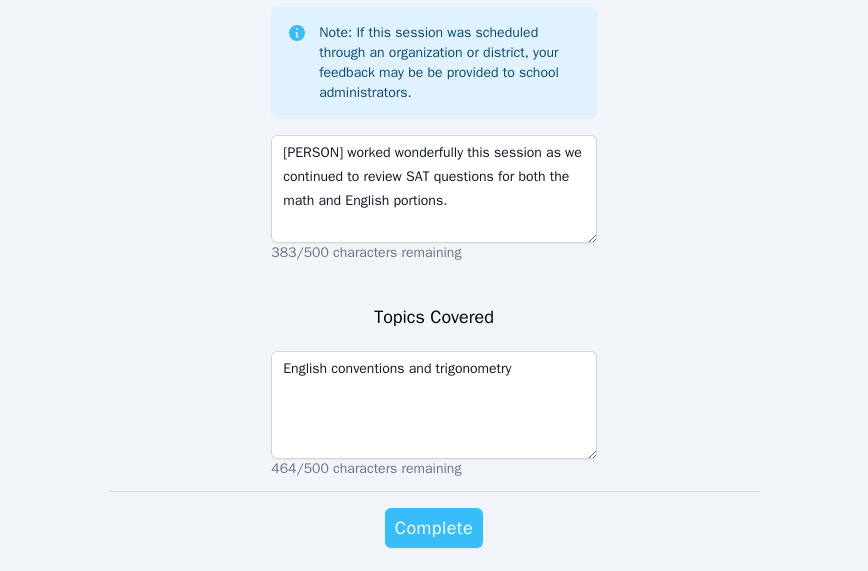 click on "Complete" at bounding box center (434, 528) 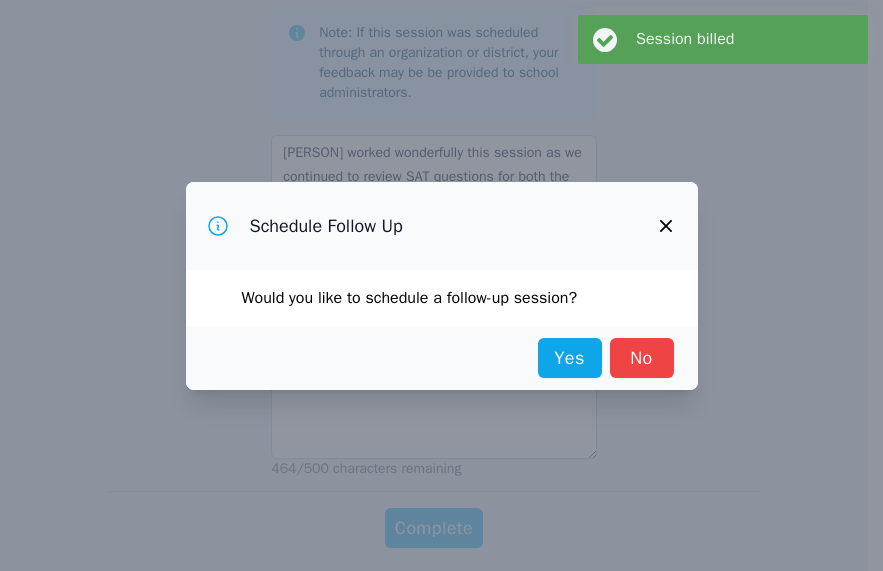 scroll, scrollTop: 0, scrollLeft: 0, axis: both 